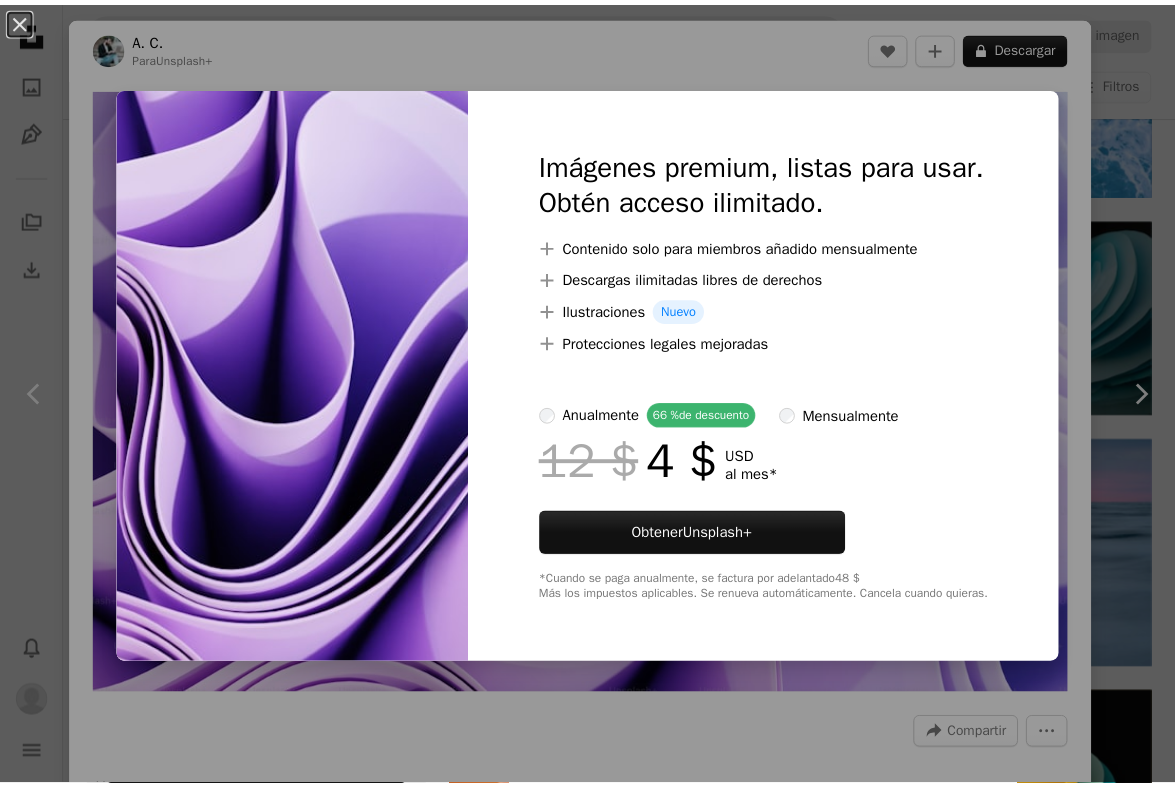 scroll, scrollTop: 2968, scrollLeft: 0, axis: vertical 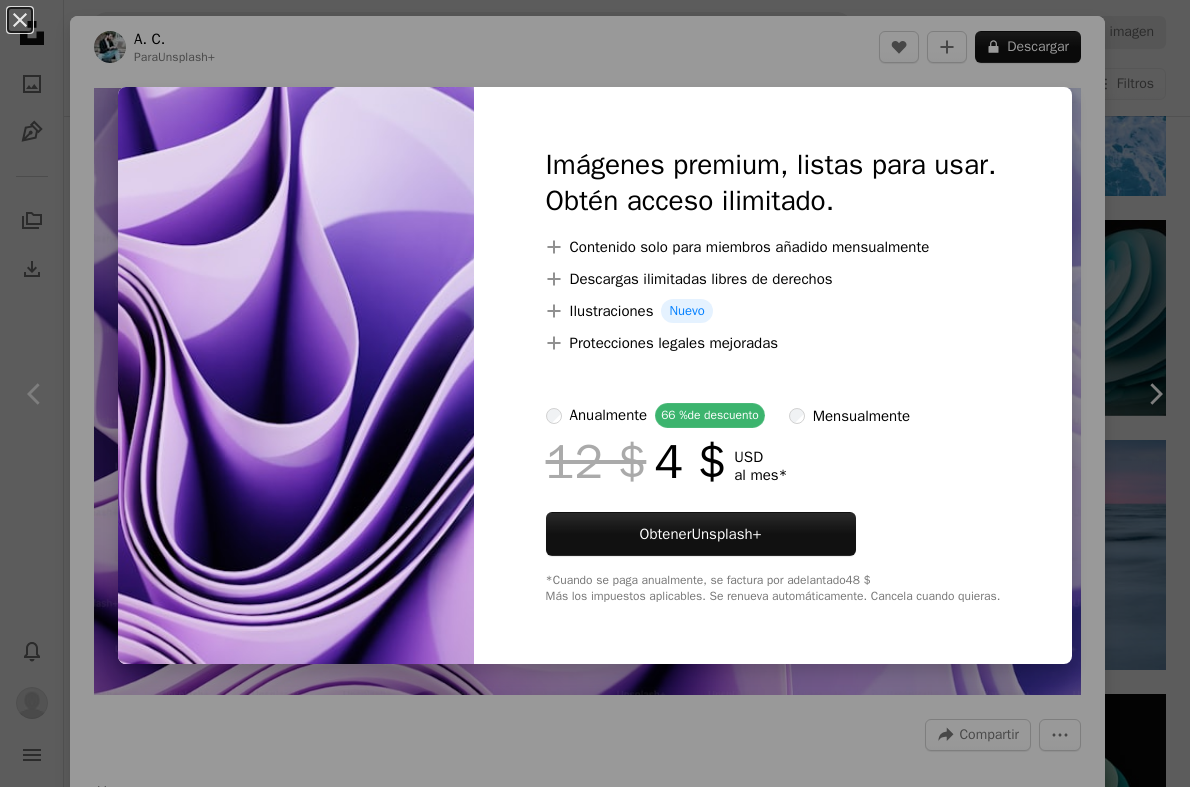 click on "An X shape Imágenes premium, listas para usar. Obtén acceso ilimitado. A plus sign Contenido solo para miembros añadido mensualmente A plus sign Descargas ilimitadas libres de derechos A plus sign Ilustraciones  Nuevo A plus sign Protecciones legales mejoradas anualmente 66 %  de descuento mensualmente 12 $   4 $ USD al mes * Obtener  Unsplash+ *Cuando se paga anualmente, se factura por adelantado  48 $ Más los impuestos aplicables. Se renueva automáticamente. Cancela cuando quieras." at bounding box center (595, 393) 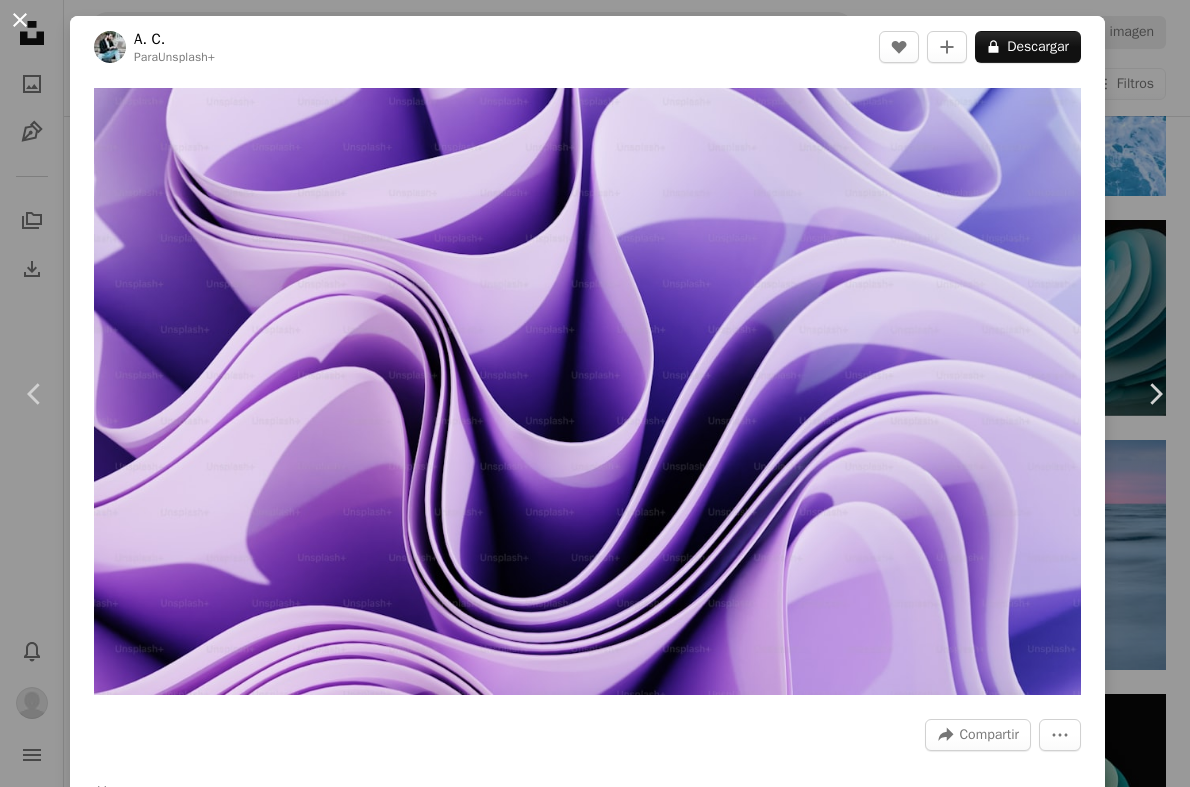 click on "An X shape" at bounding box center [20, 20] 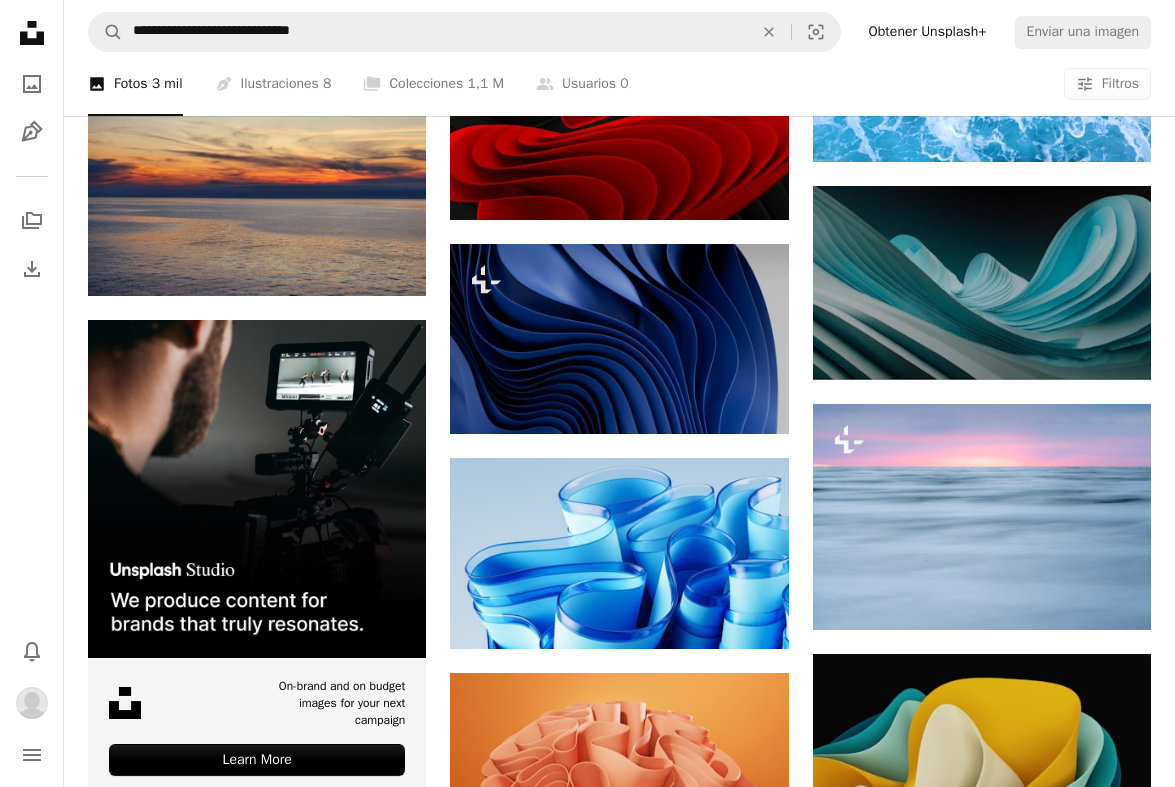 click on "A lock Descargar" at bounding box center (355, 1211) 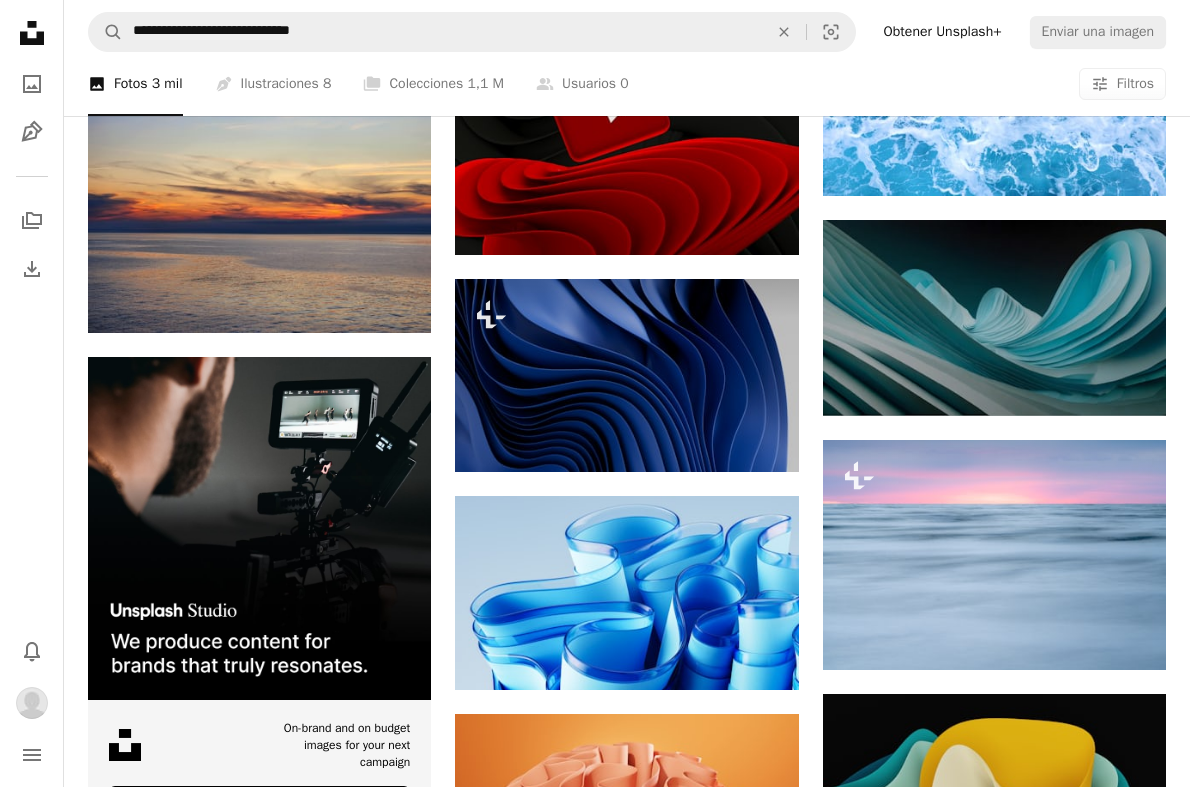 click on "An X shape Imágenes premium, listas para usar. Obtén acceso ilimitado. A plus sign Contenido solo para miembros añadido mensualmente A plus sign Descargas ilimitadas libres de derechos A plus sign Ilustraciones  Nuevo A plus sign Protecciones legales mejoradas anualmente 66 %  de descuento mensualmente 12 $   4 $ USD al mes * Obtener  Unsplash+ *Cuando se paga anualmente, se factura por adelantado  48 $ Más los impuestos aplicables. Se renueva automáticamente. Cancela cuando quieras." at bounding box center [595, 5702] 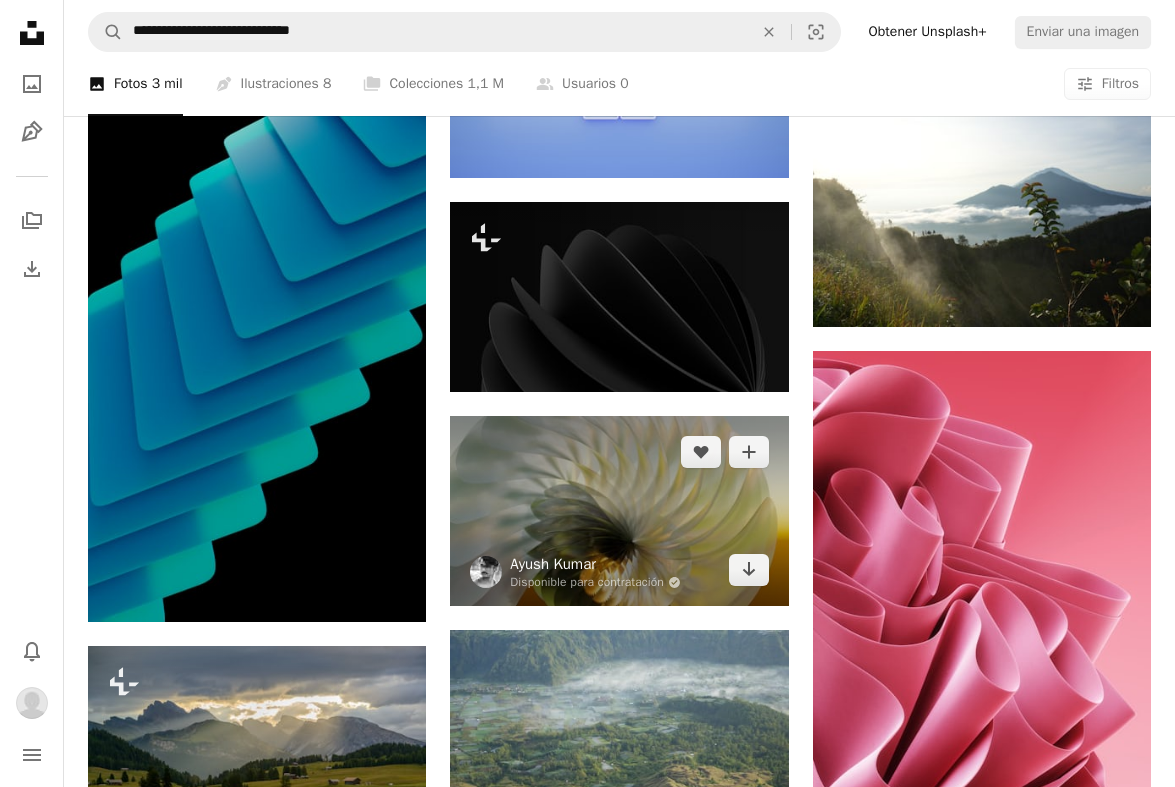 scroll, scrollTop: 2000, scrollLeft: 0, axis: vertical 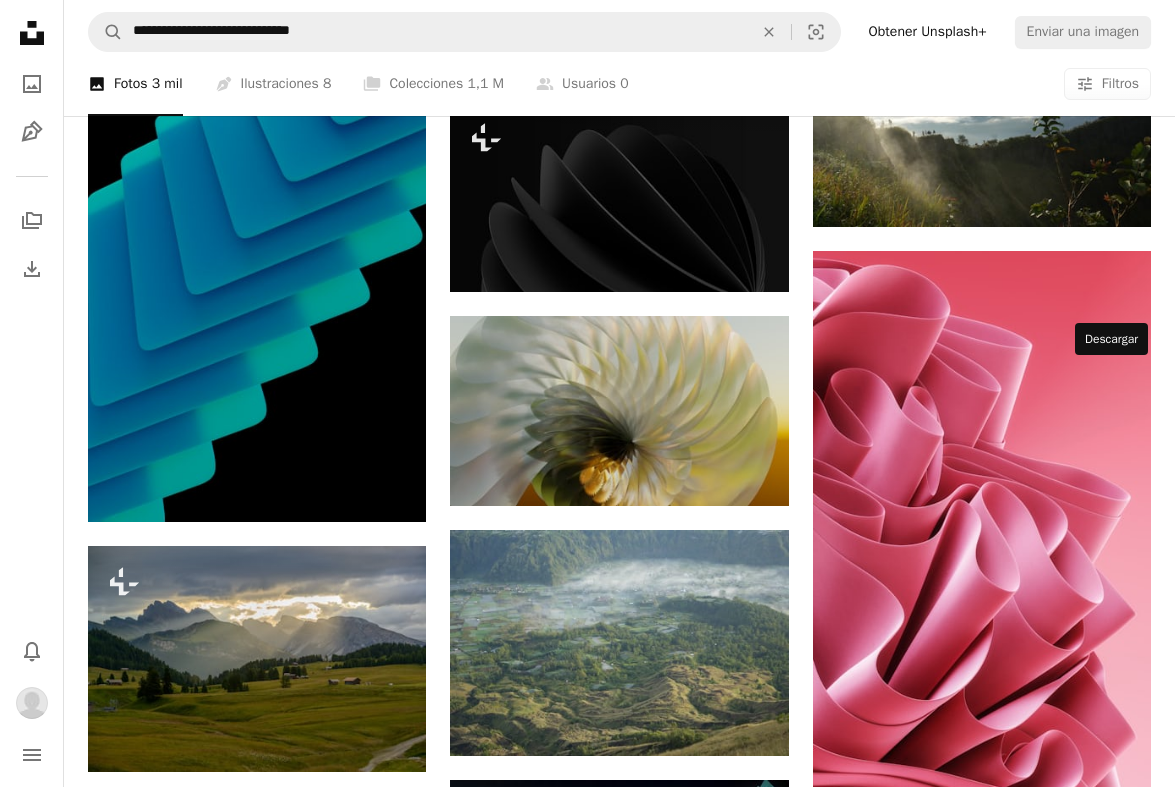 click on "Arrow pointing down" 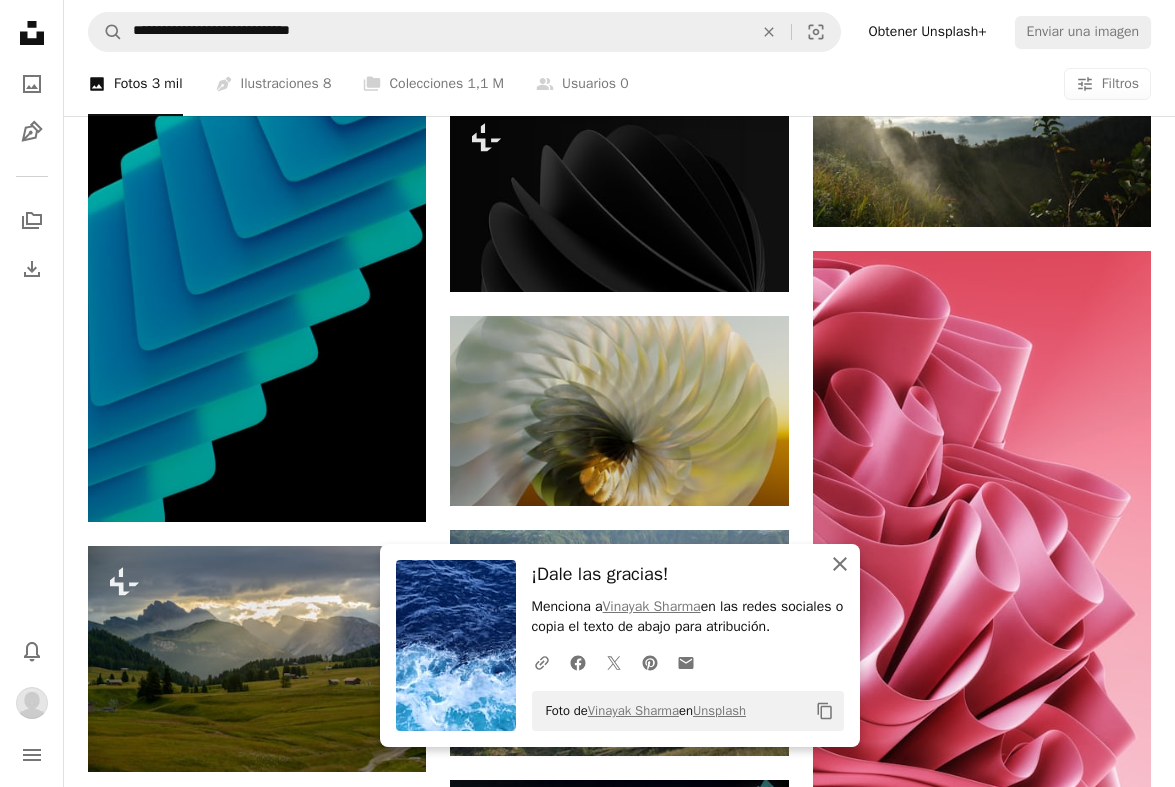 click on "An X shape" 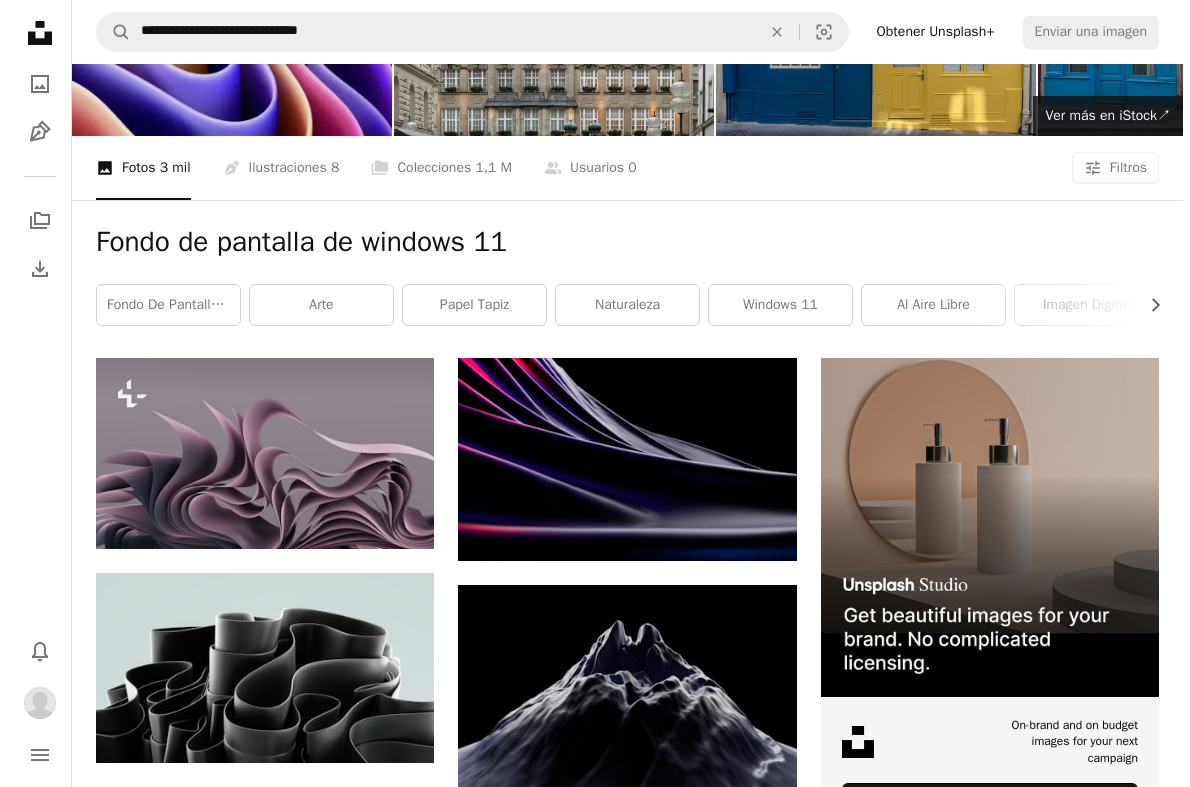 scroll, scrollTop: 0, scrollLeft: 0, axis: both 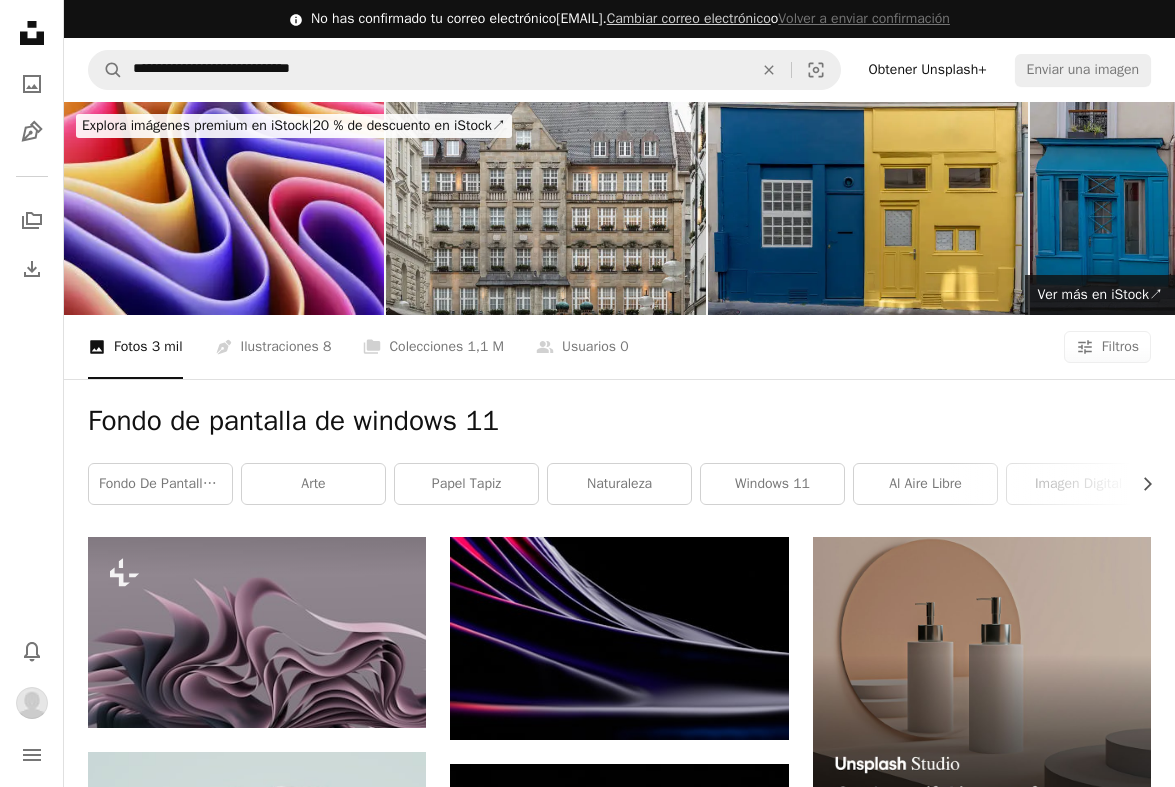 click at bounding box center [982, 1134] 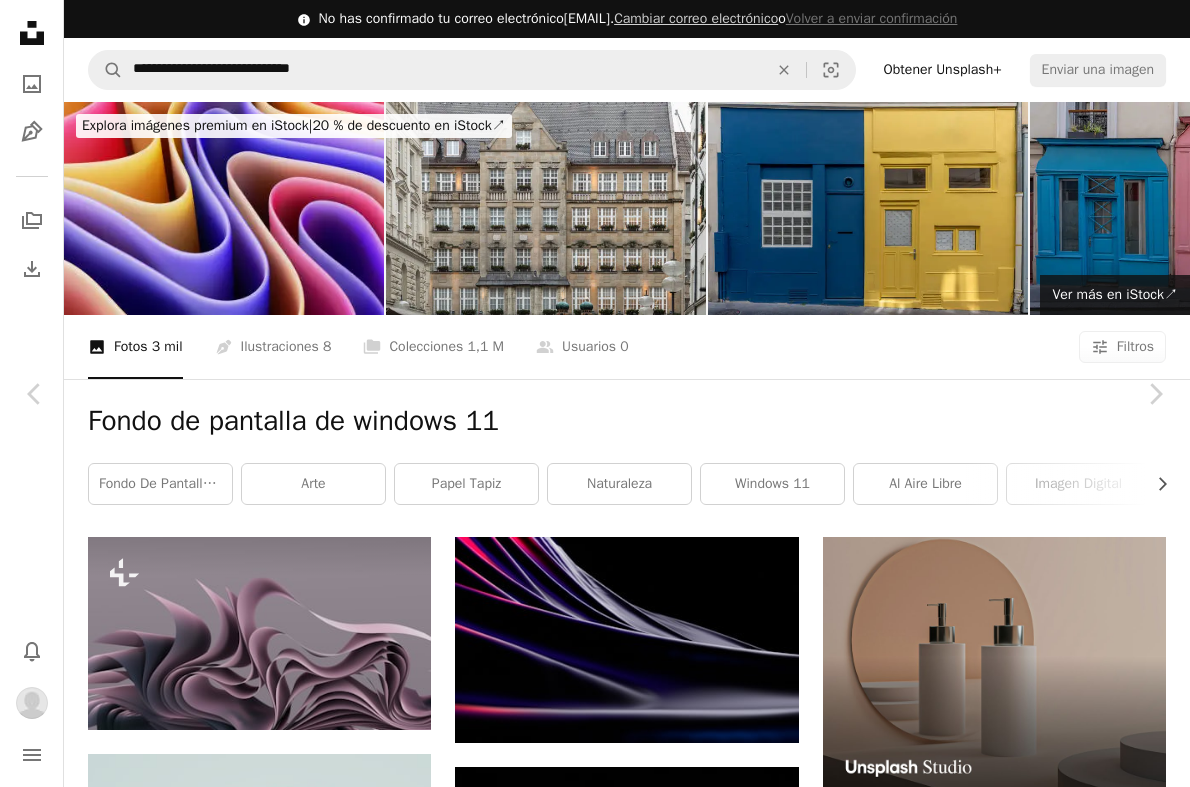 click at bounding box center (587, 10481) 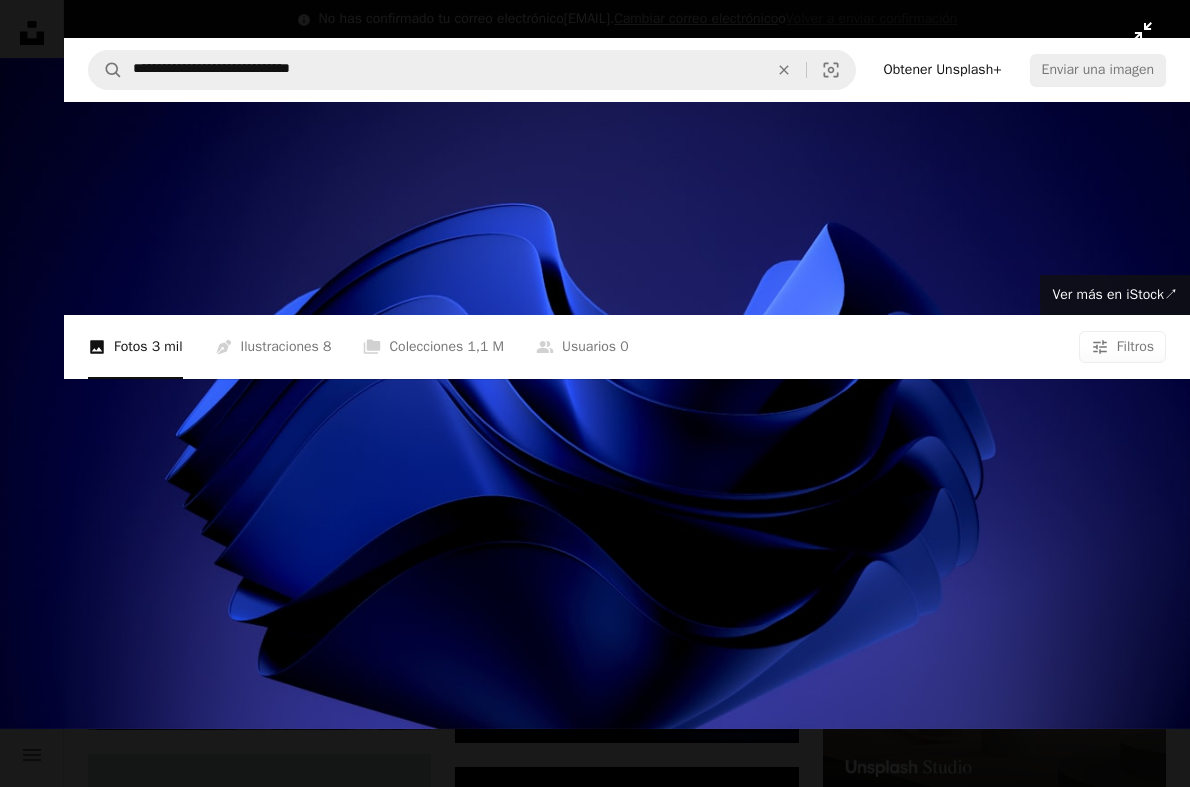 click at bounding box center (595, 393) 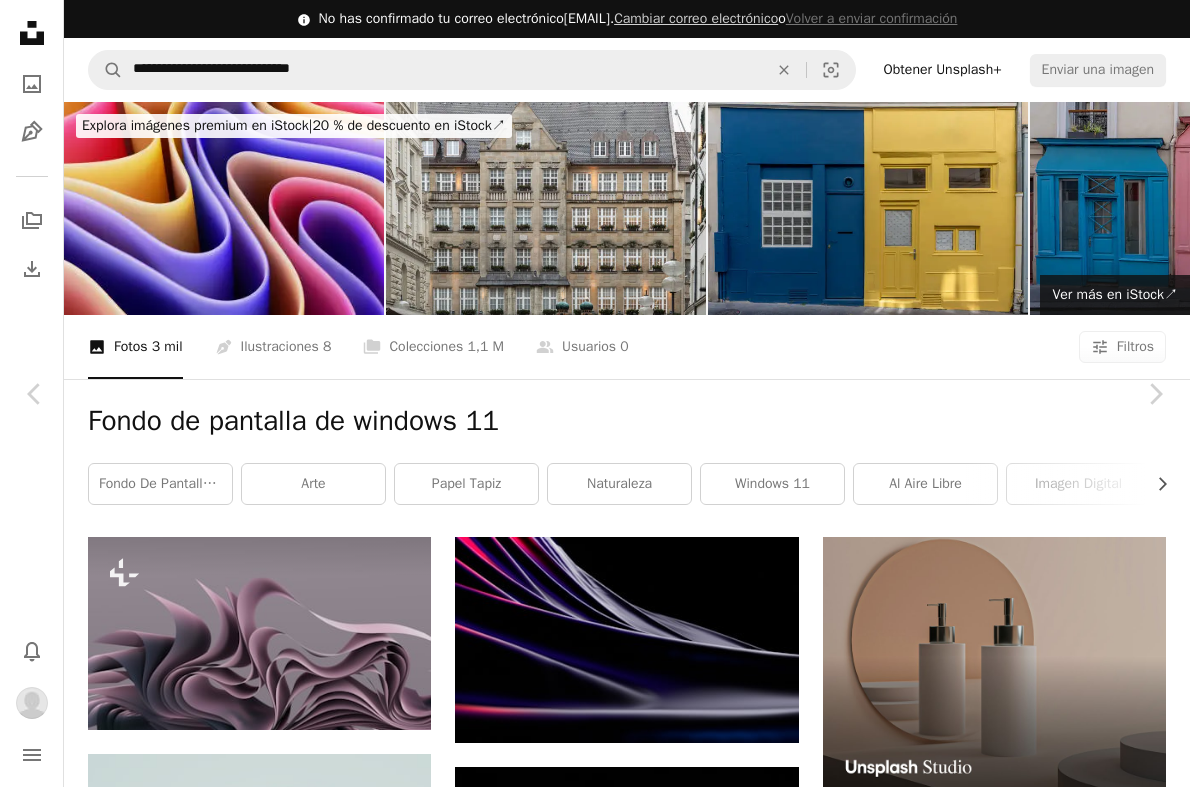 click at bounding box center (587, 10481) 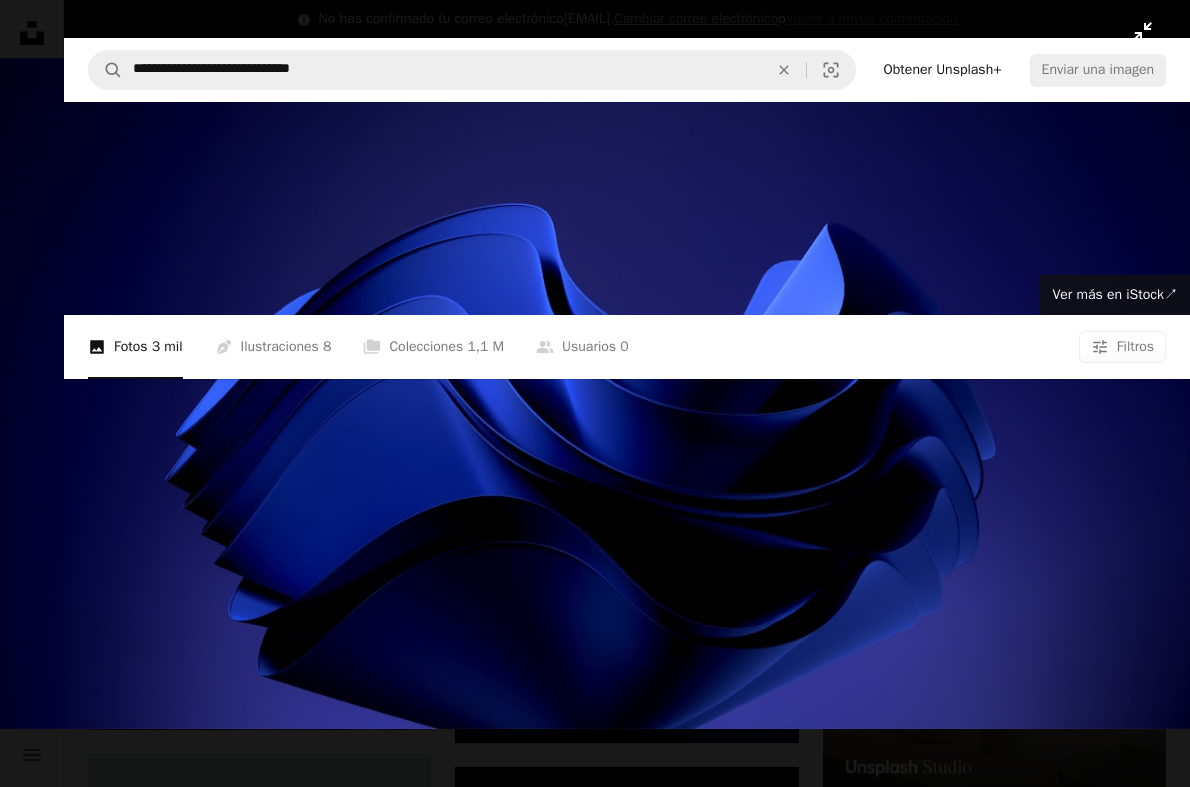 click at bounding box center (595, 393) 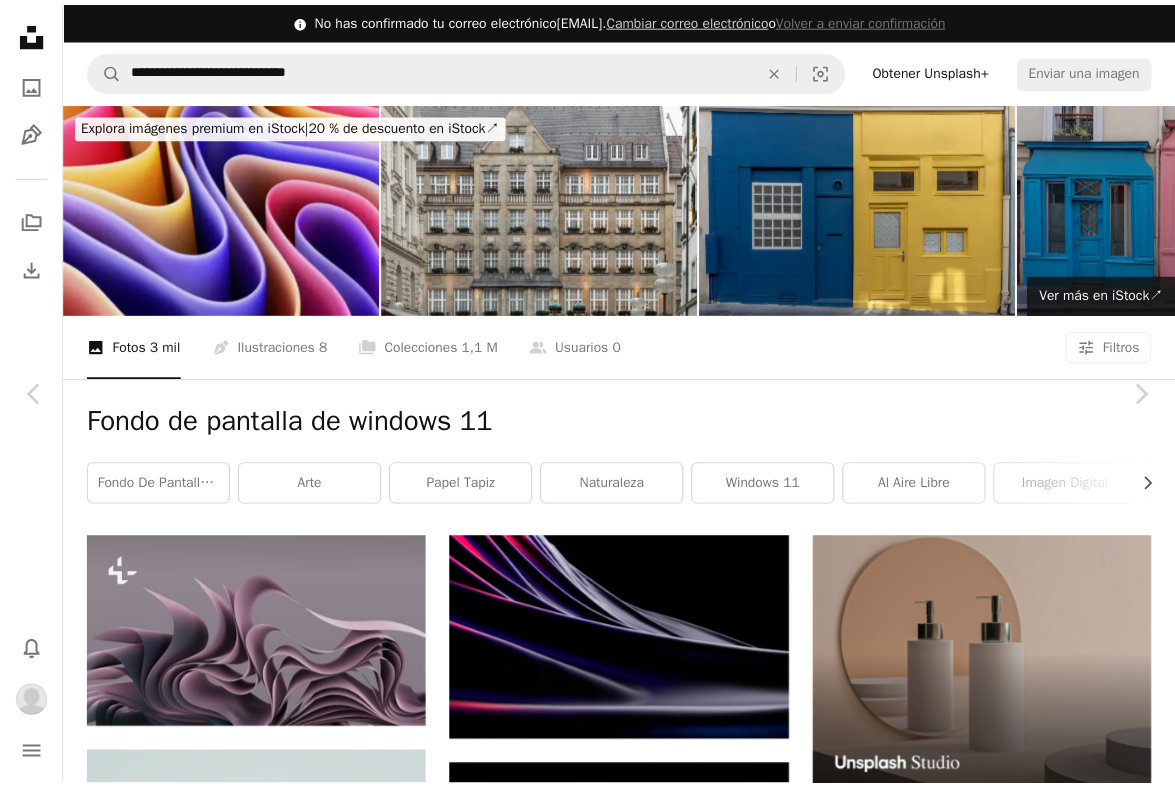 scroll, scrollTop: 0, scrollLeft: 0, axis: both 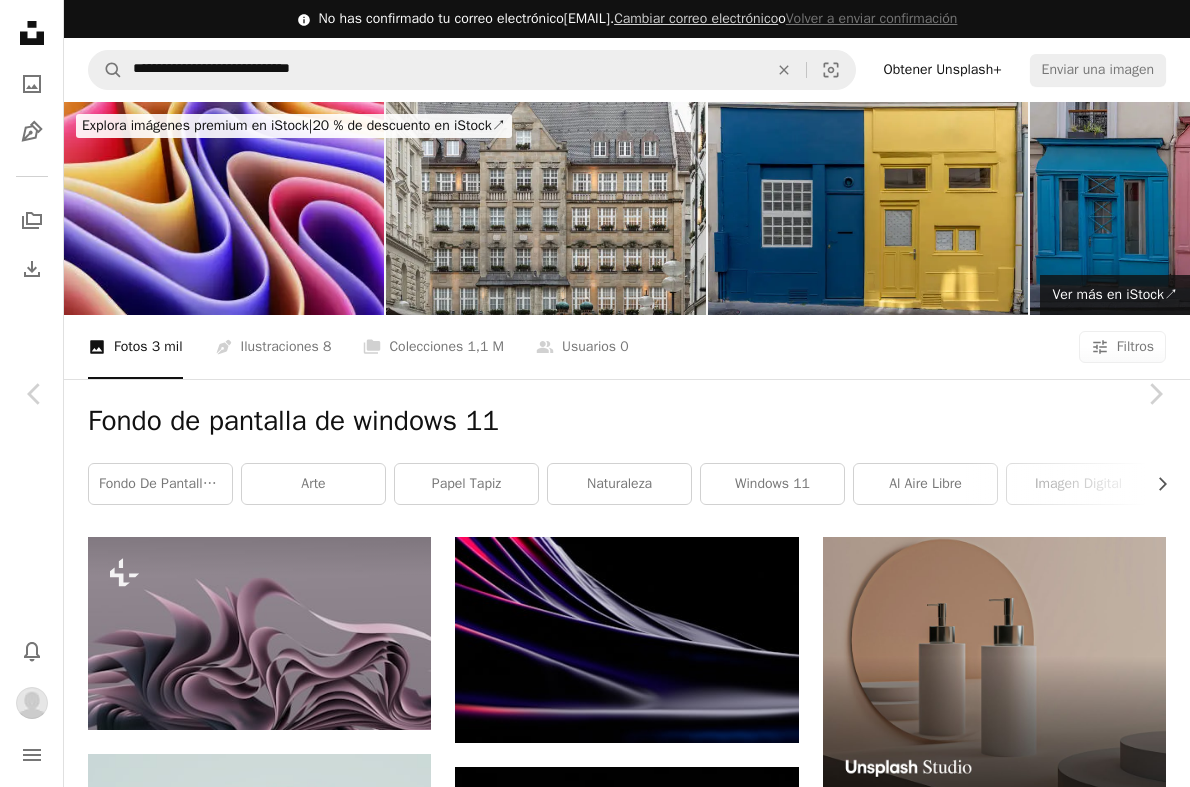 click 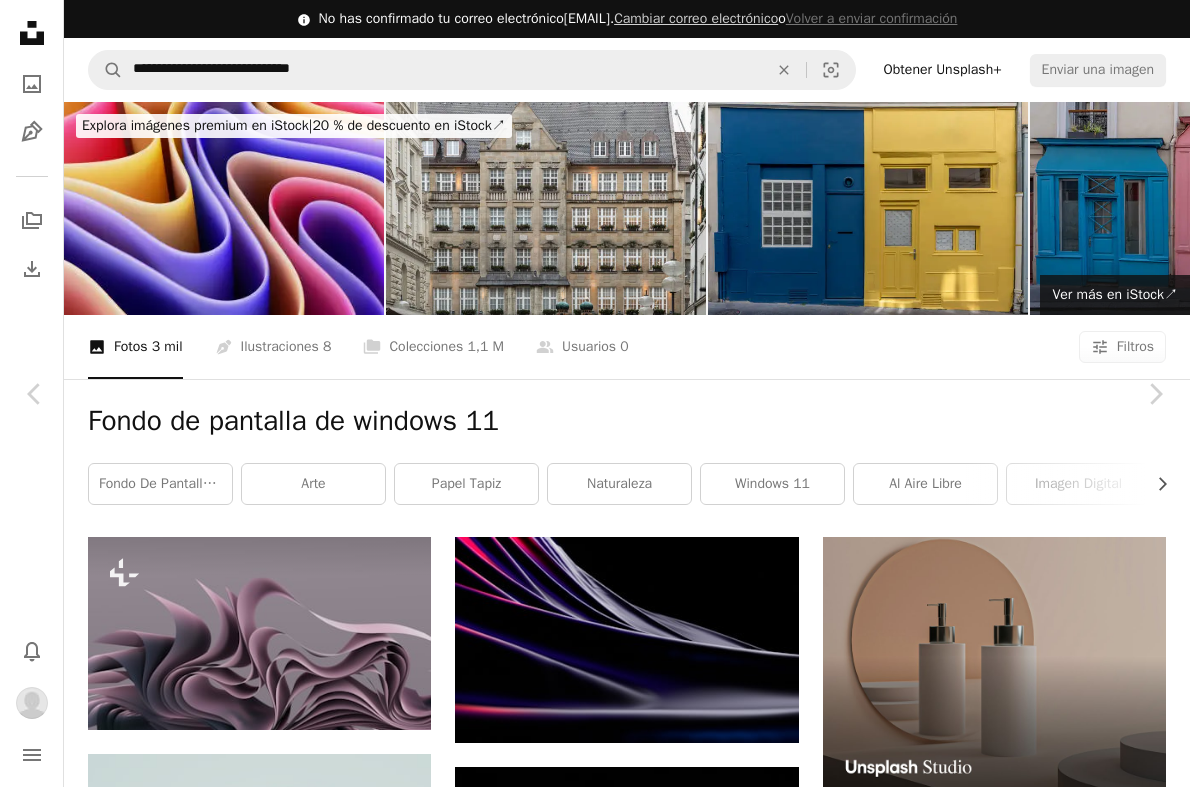 click on "Tamaño original" at bounding box center [908, 10337] 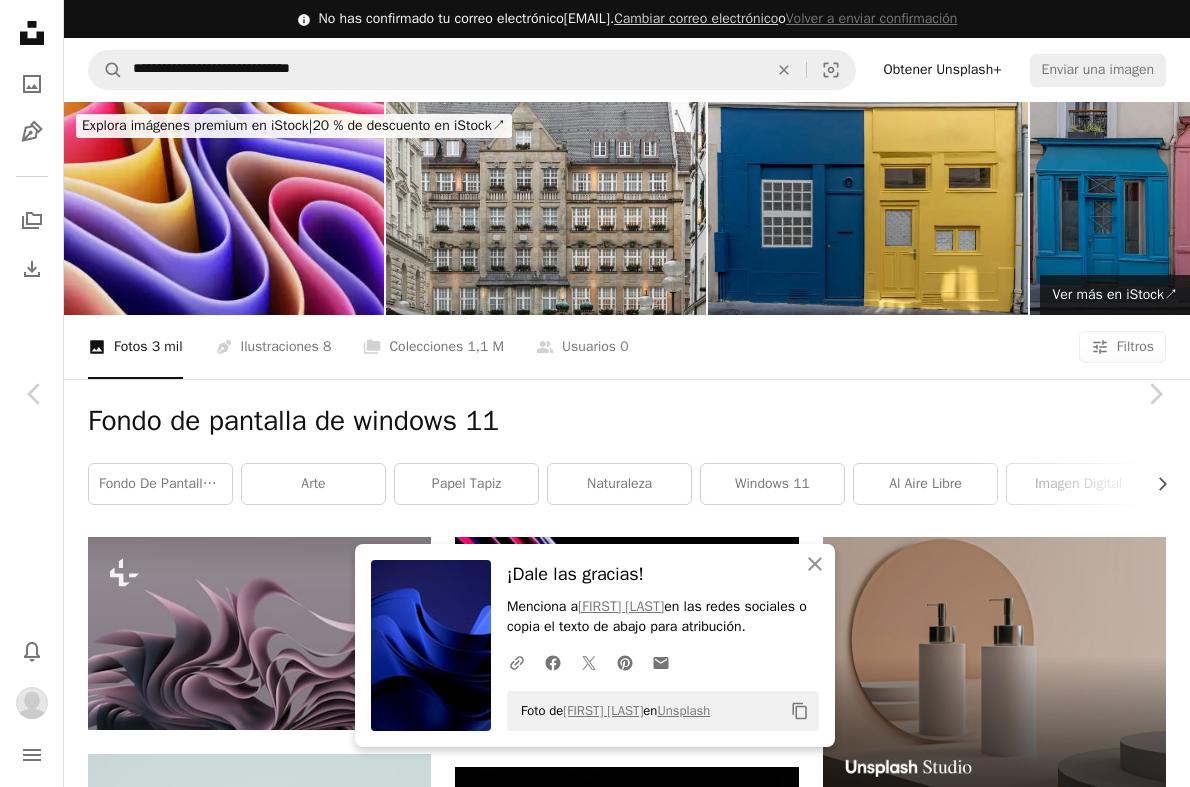 drag, startPoint x: 12, startPoint y: 19, endPoint x: 19, endPoint y: 37, distance: 19.313208 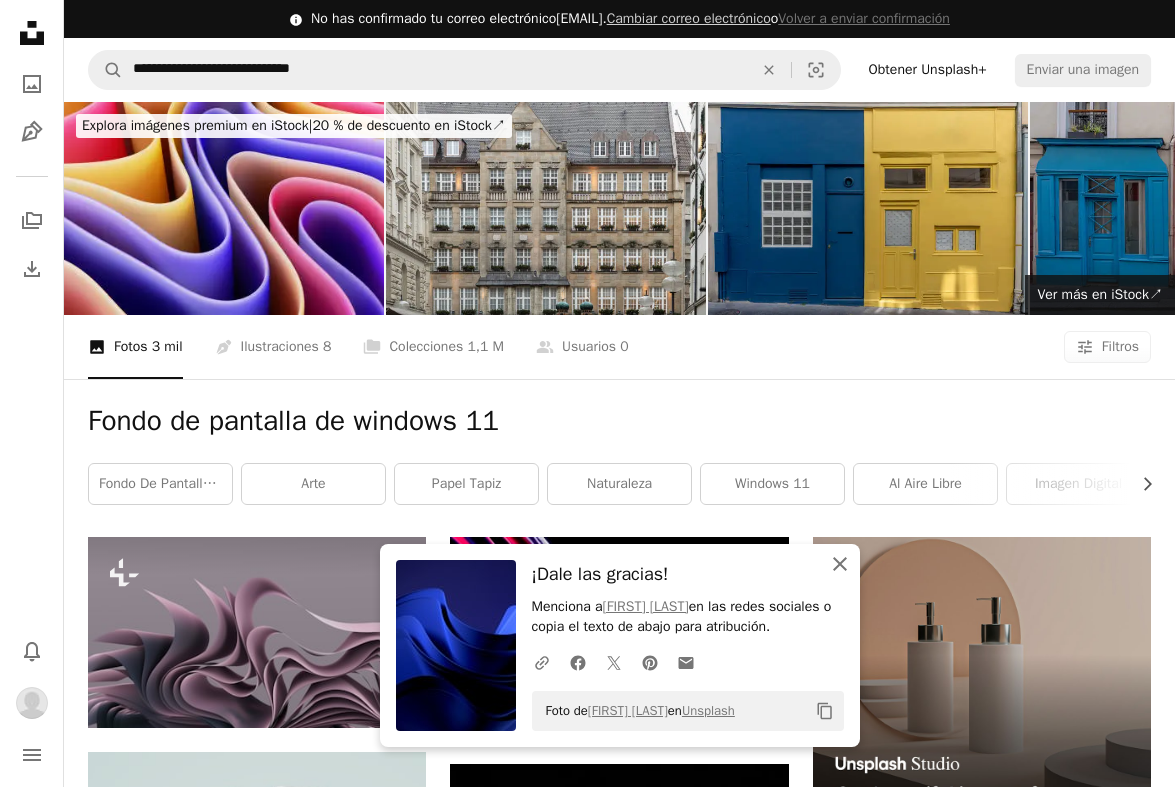 click 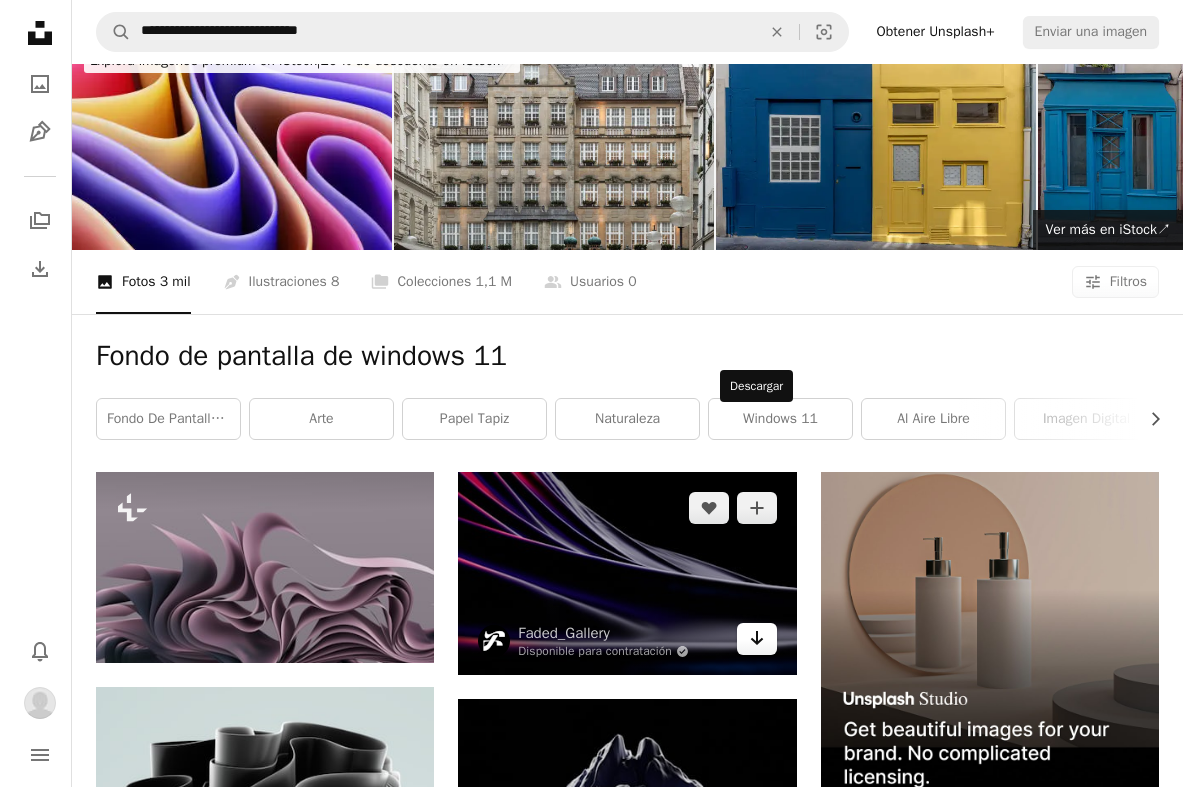 scroll, scrollTop: 100, scrollLeft: 0, axis: vertical 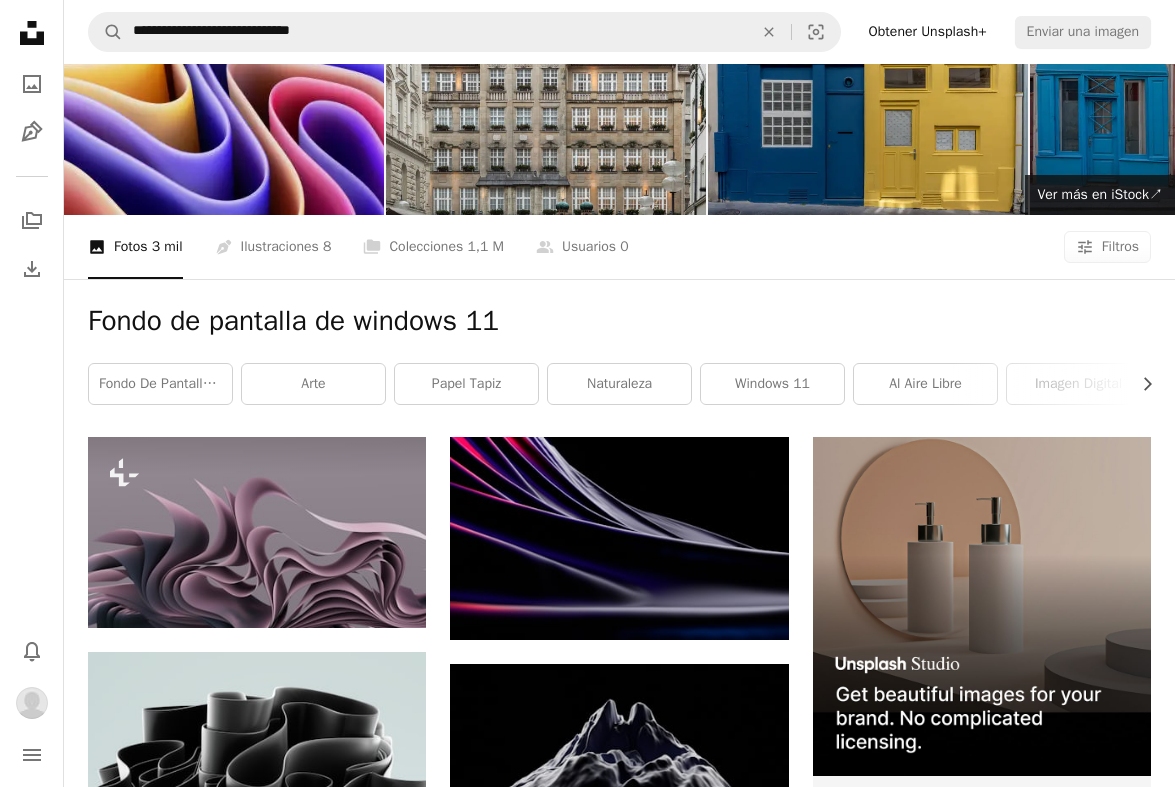 click at bounding box center (982, 1034) 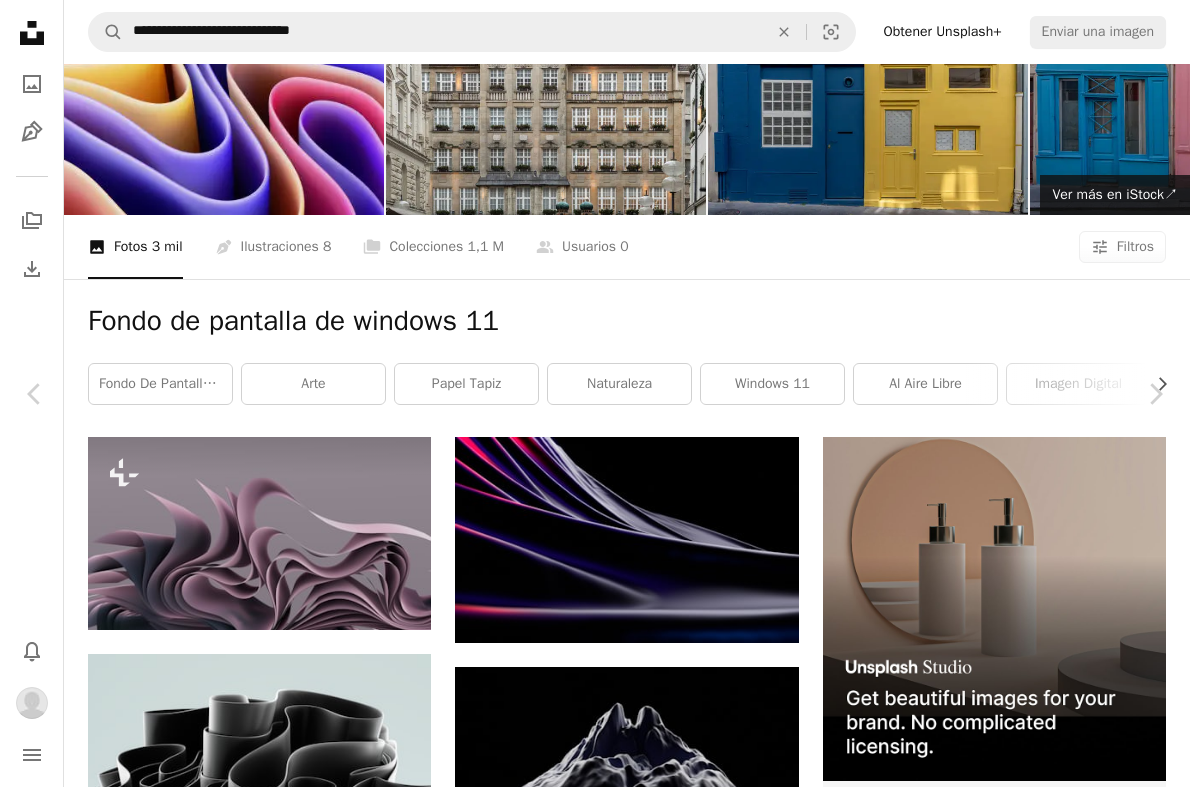 scroll, scrollTop: 2700, scrollLeft: 0, axis: vertical 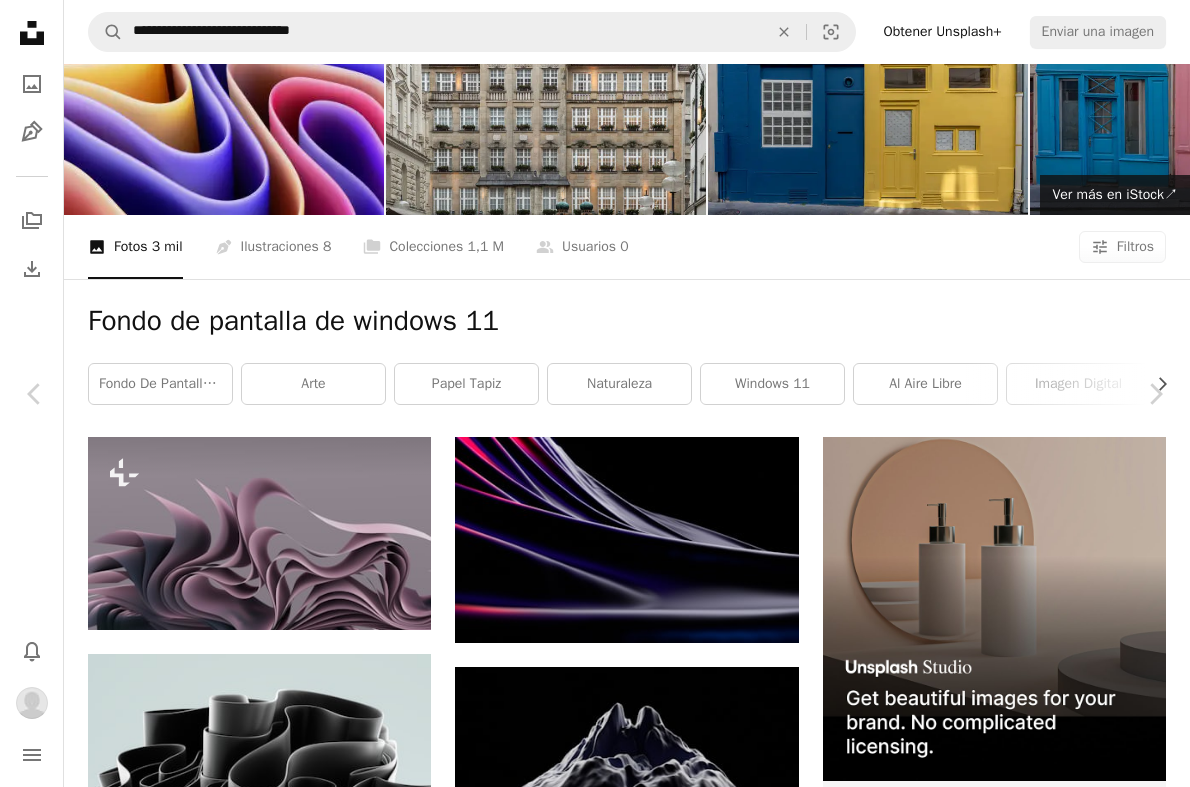 click on "A lock Descargar" at bounding box center (1009, 10854) 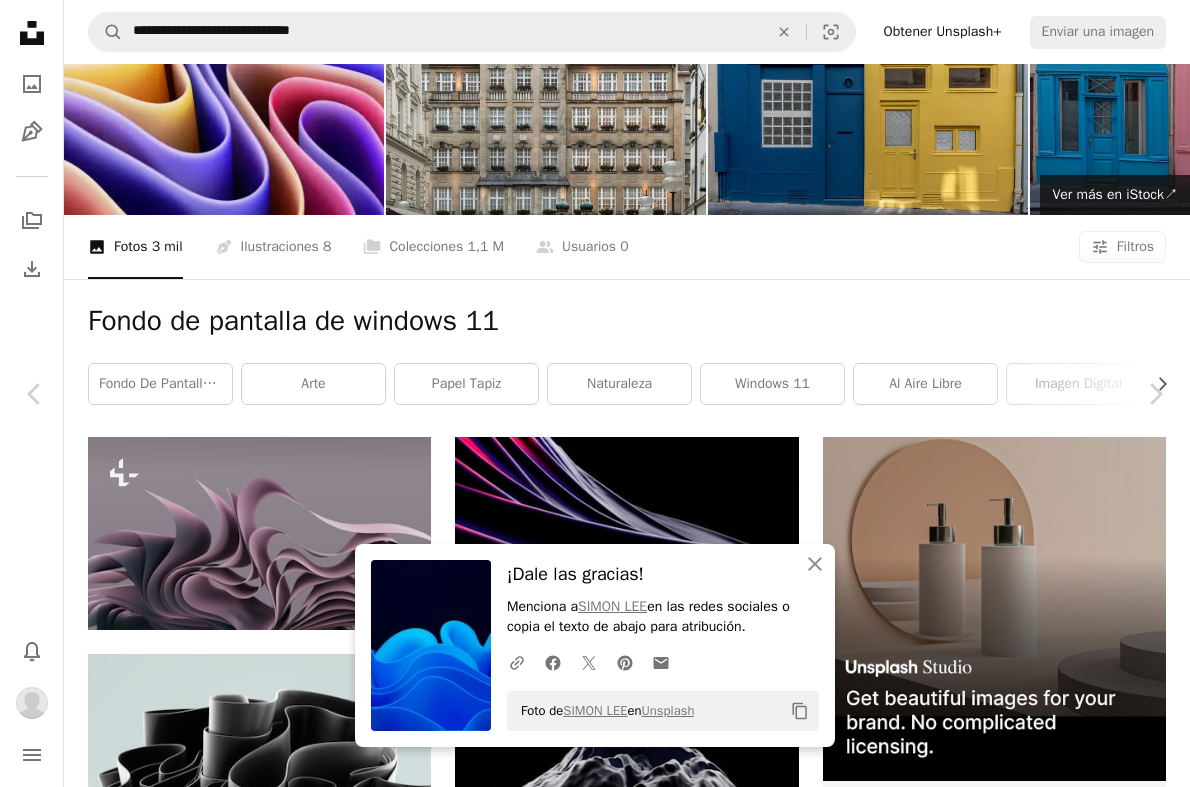 scroll, scrollTop: 13590, scrollLeft: 0, axis: vertical 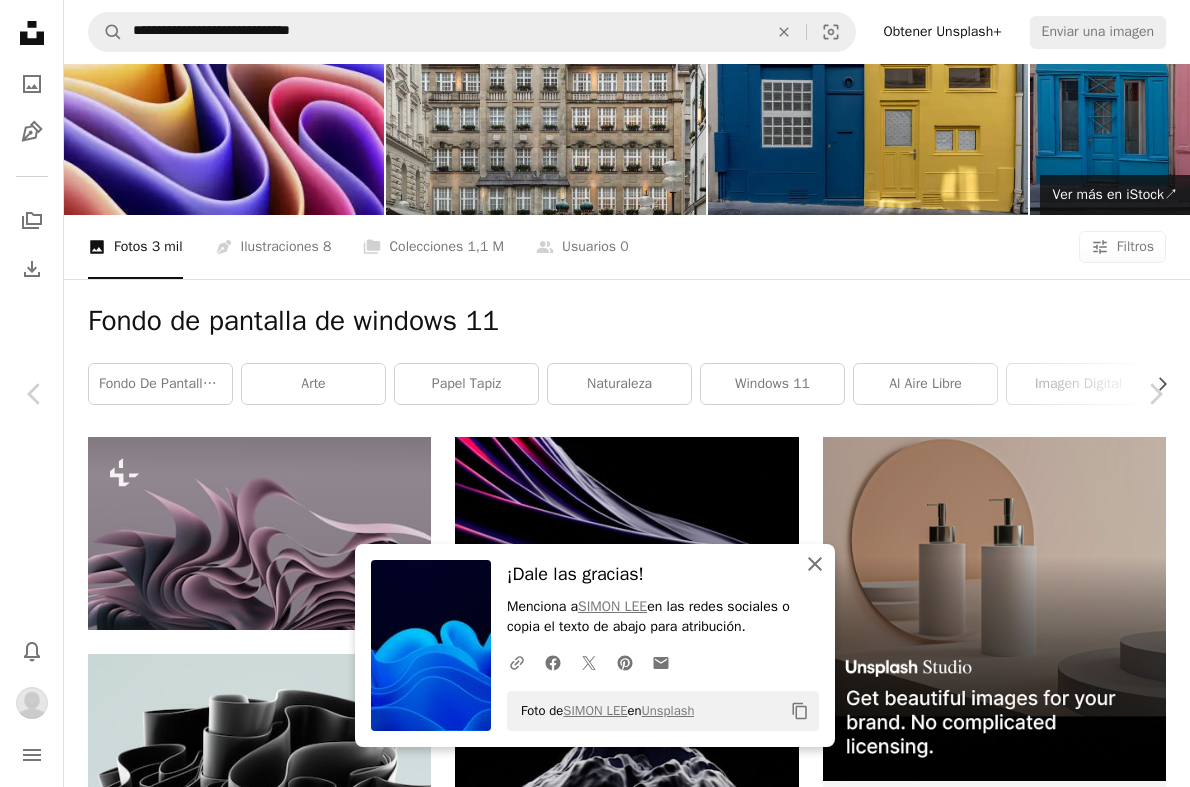 drag, startPoint x: 805, startPoint y: 563, endPoint x: 680, endPoint y: 457, distance: 163.89326 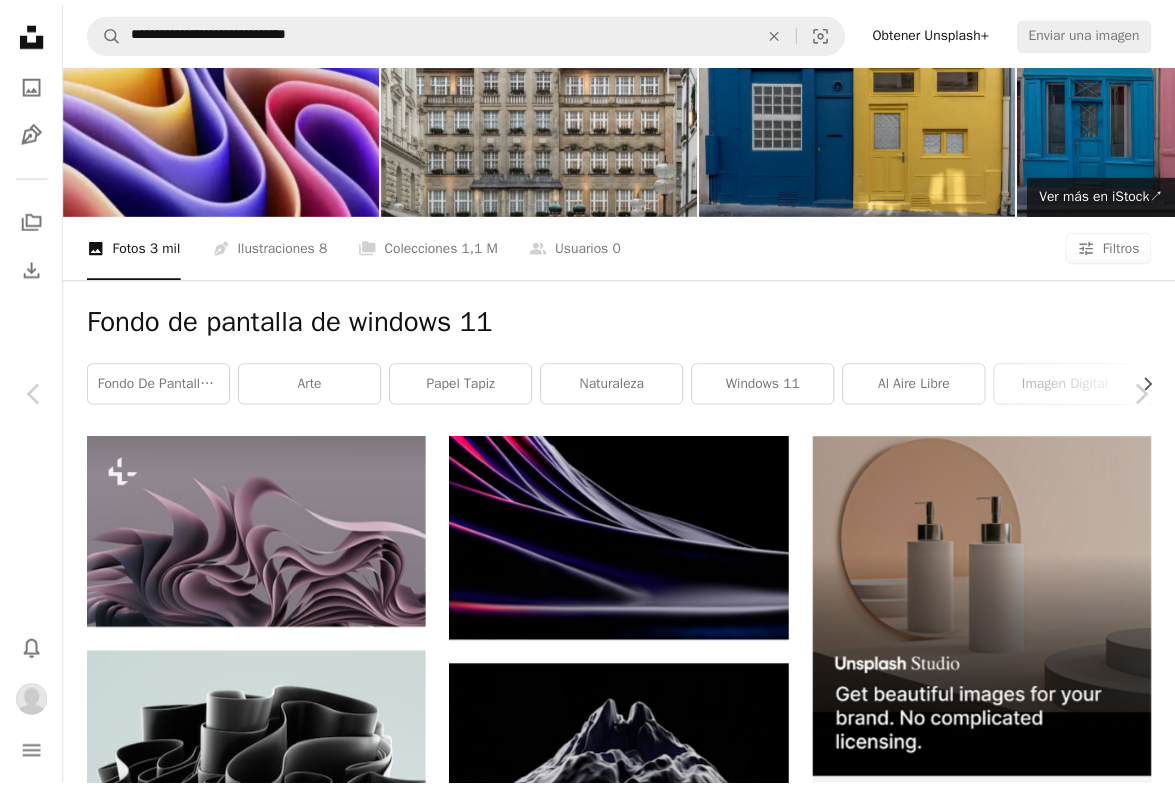 scroll, scrollTop: 27712, scrollLeft: 0, axis: vertical 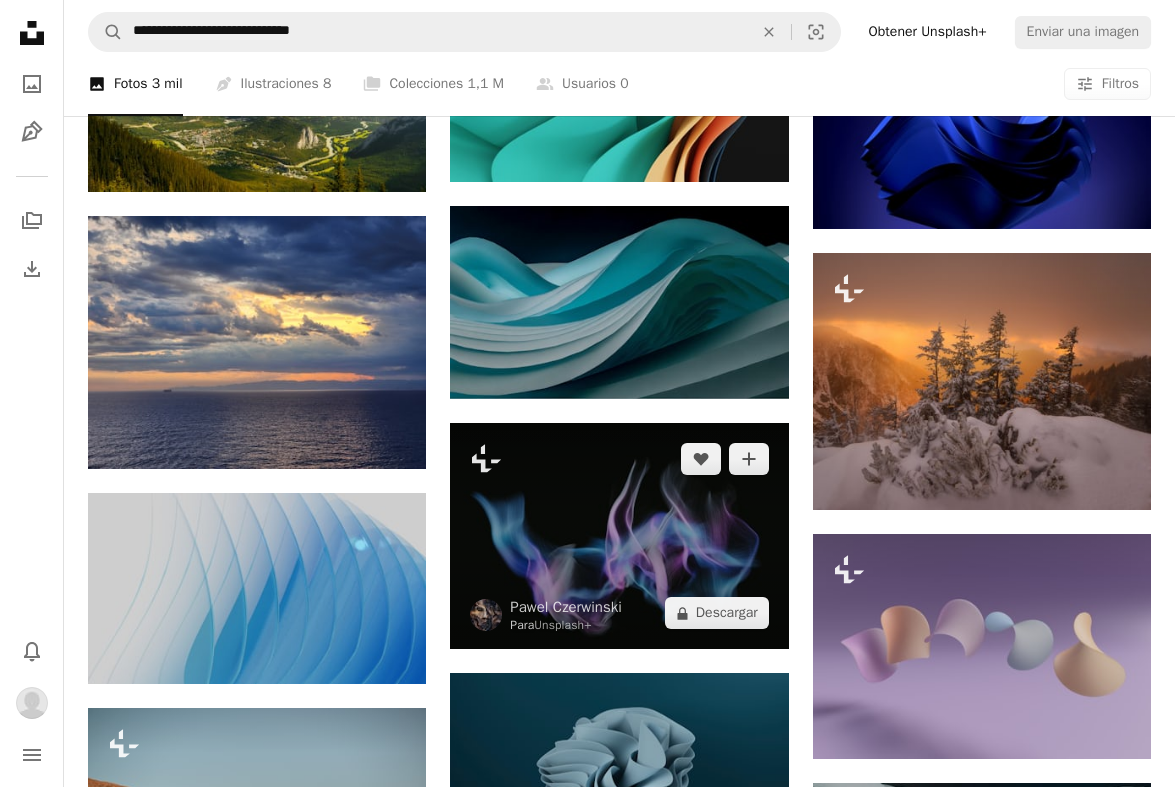 click at bounding box center (619, 536) 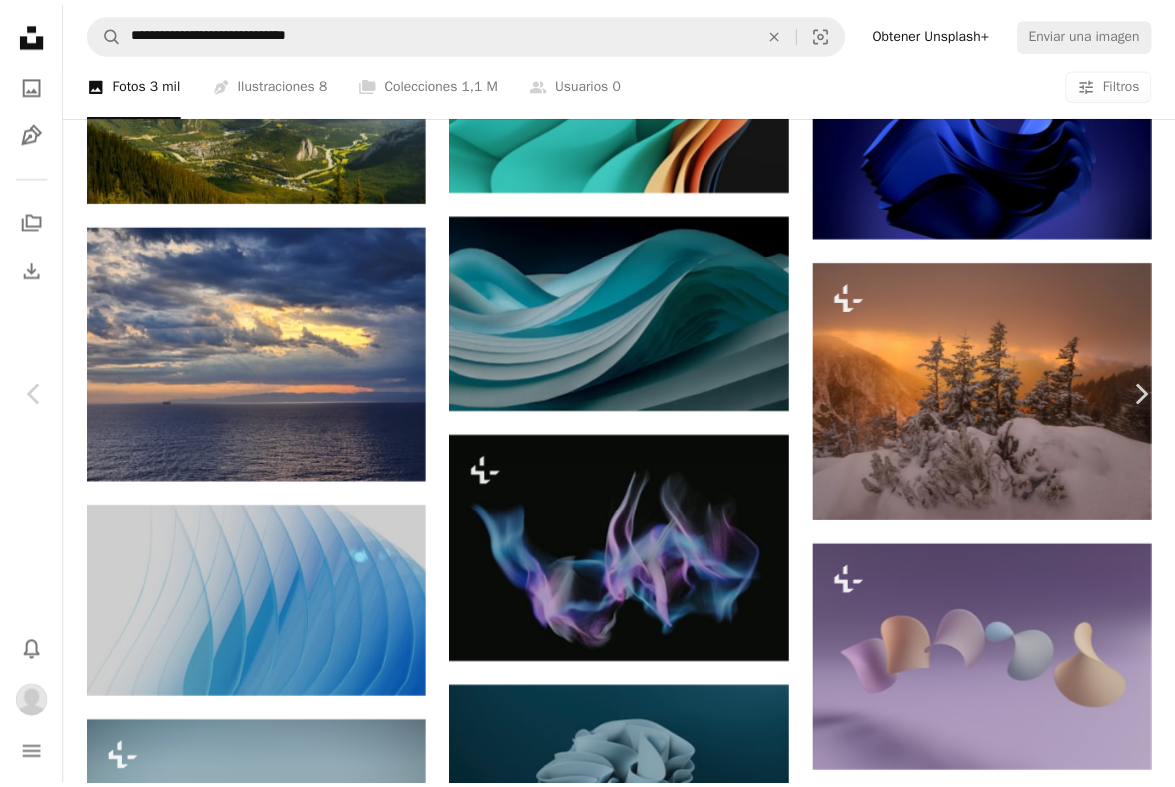 scroll, scrollTop: 3600, scrollLeft: 0, axis: vertical 